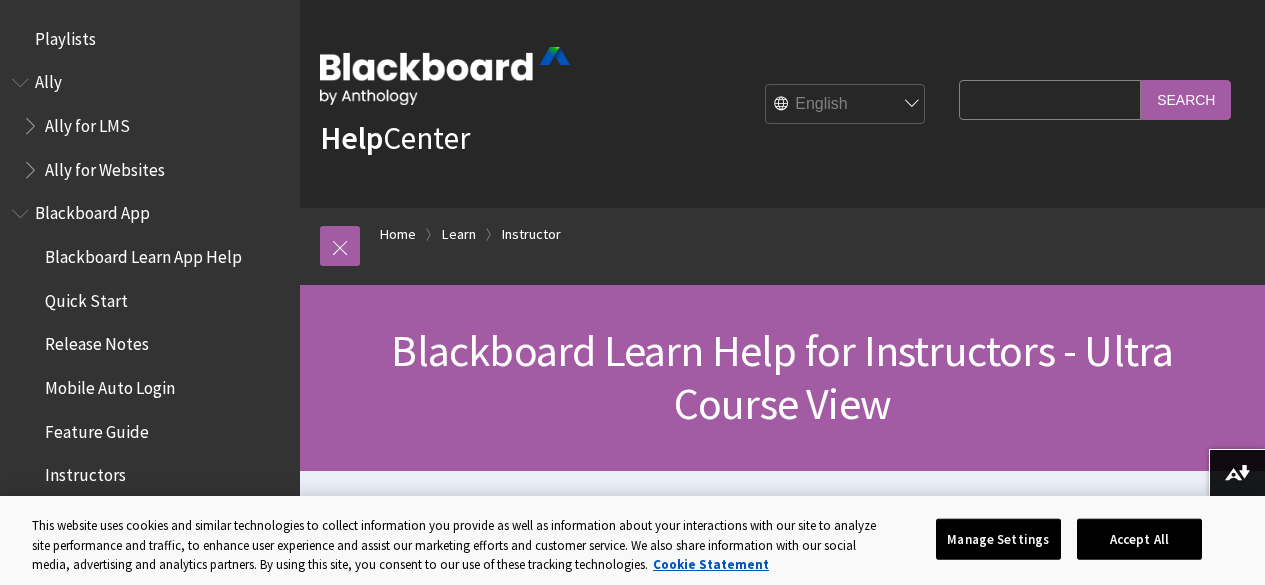 scroll, scrollTop: 0, scrollLeft: 0, axis: both 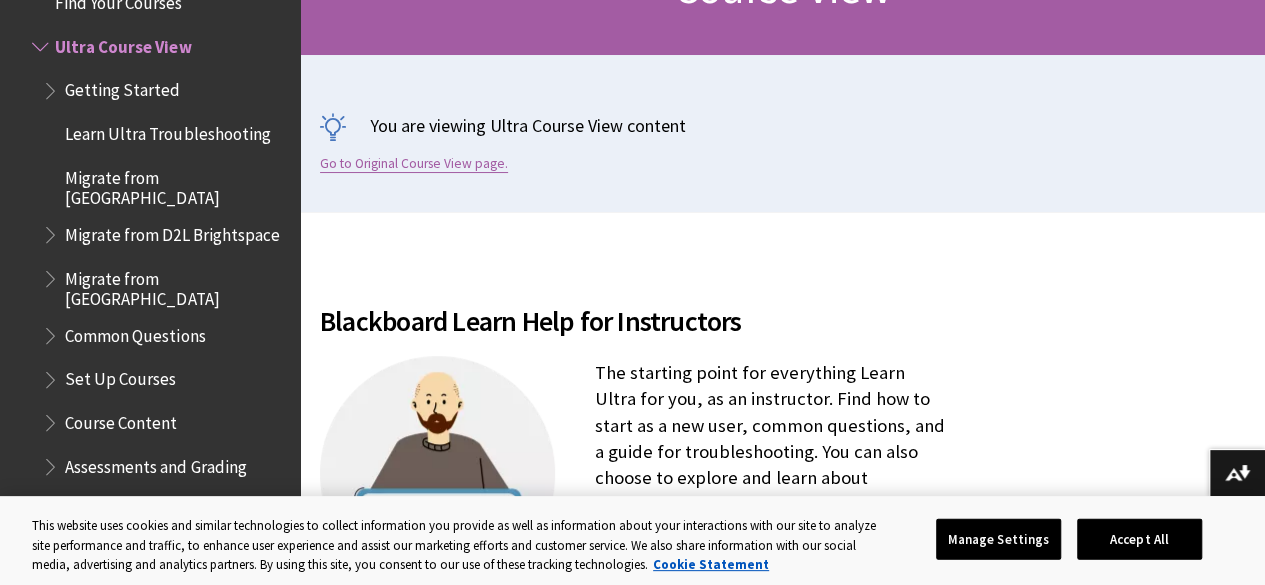 click on "Go to Original Course View page." at bounding box center [414, 164] 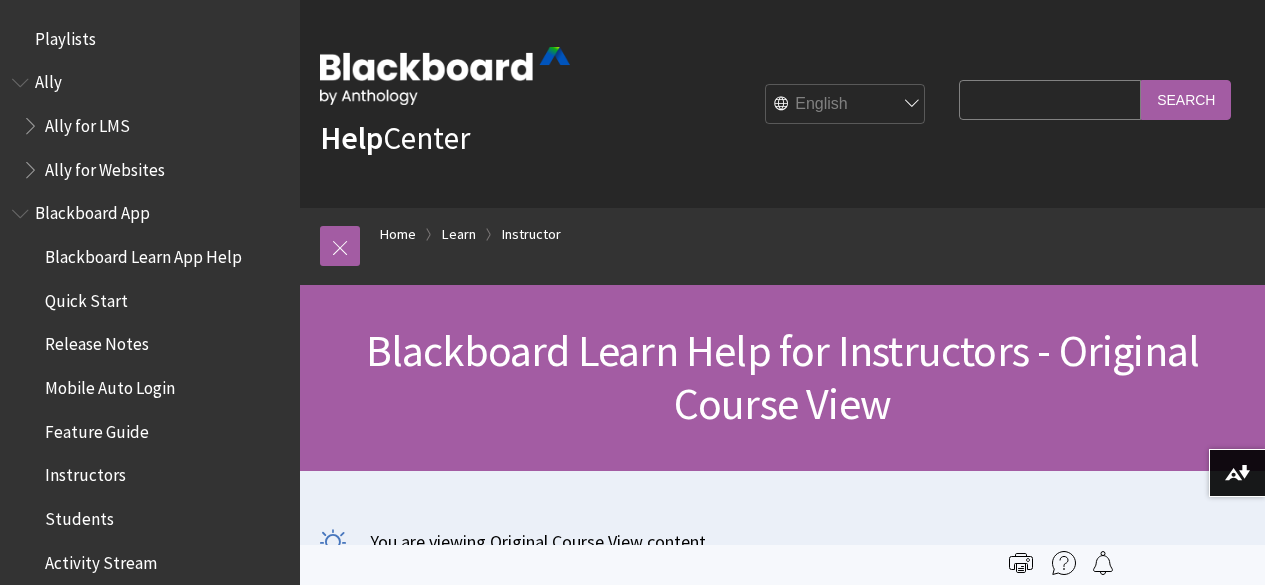 scroll, scrollTop: 0, scrollLeft: 0, axis: both 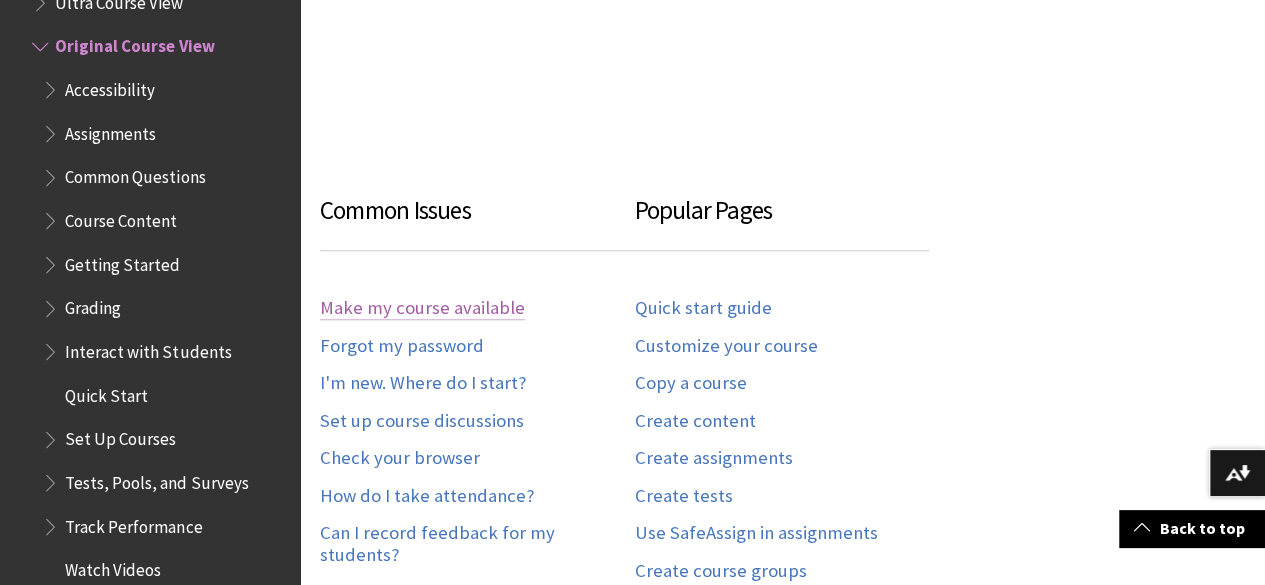 click on "Make my course available" at bounding box center [422, 308] 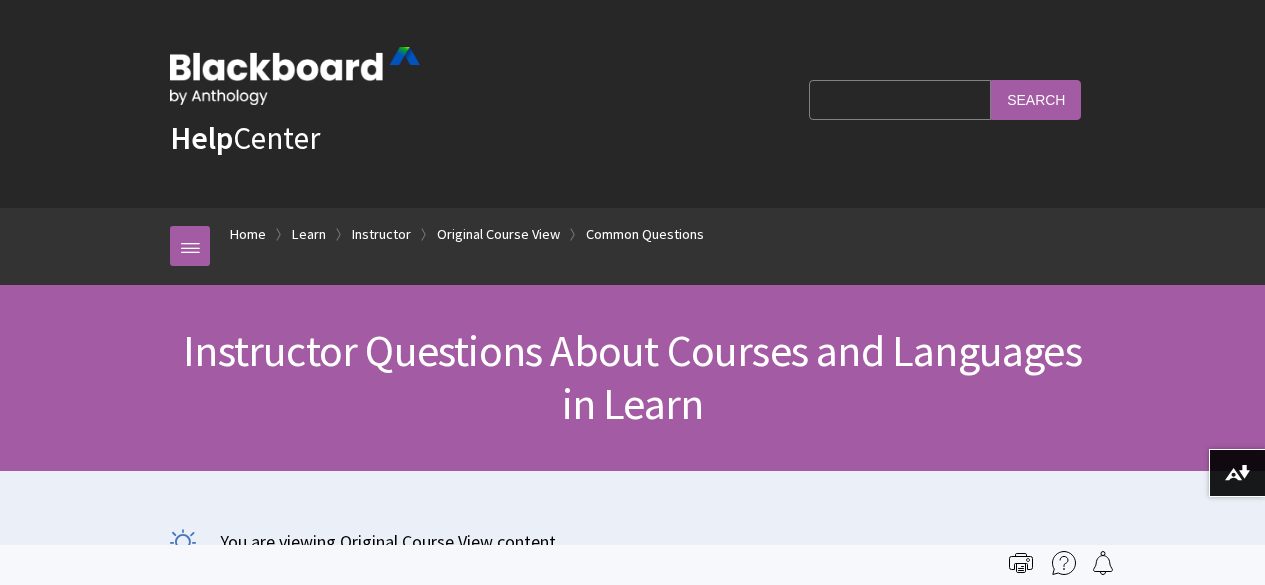 scroll, scrollTop: 0, scrollLeft: 0, axis: both 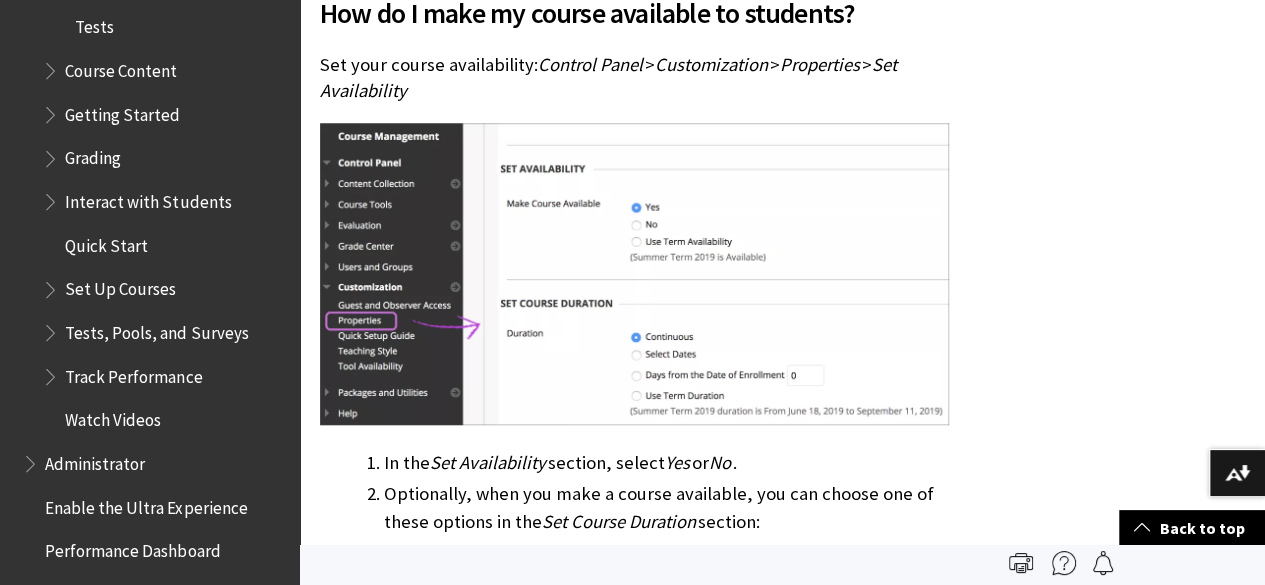 click on "Quick Start" at bounding box center (106, 242) 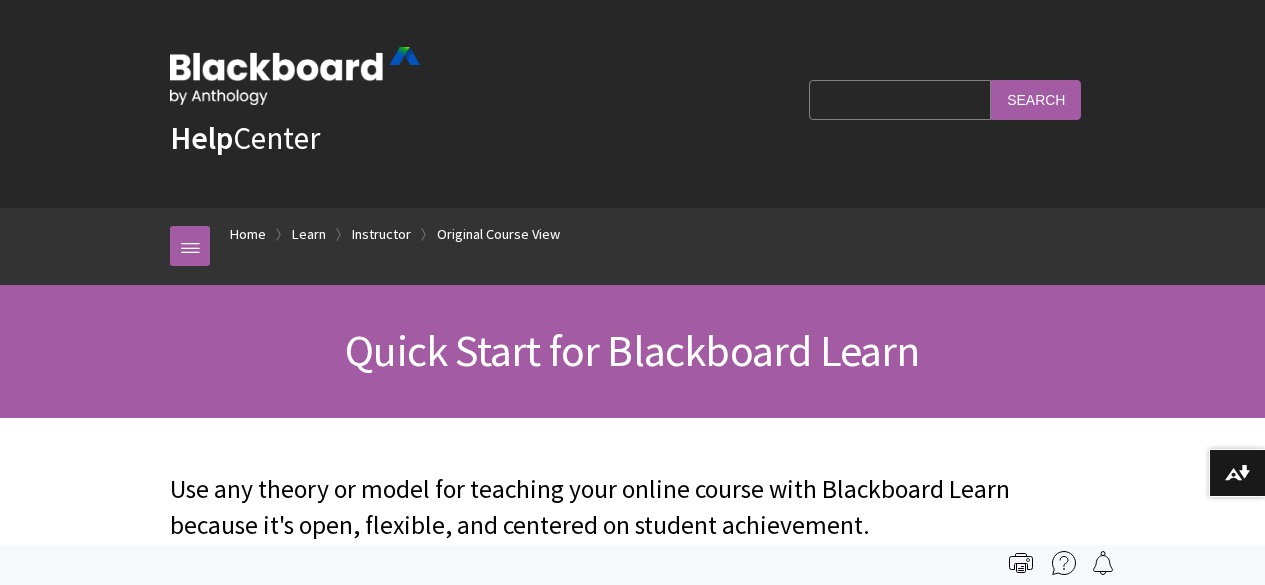 scroll, scrollTop: 0, scrollLeft: 0, axis: both 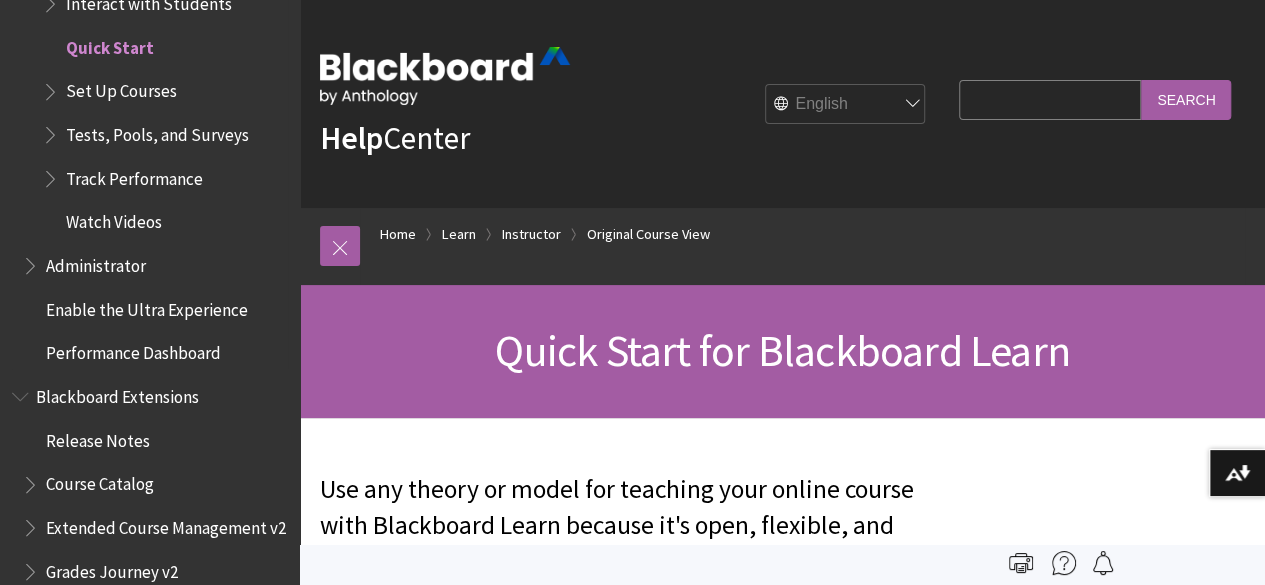 click on "Set Up Courses" at bounding box center [120, 88] 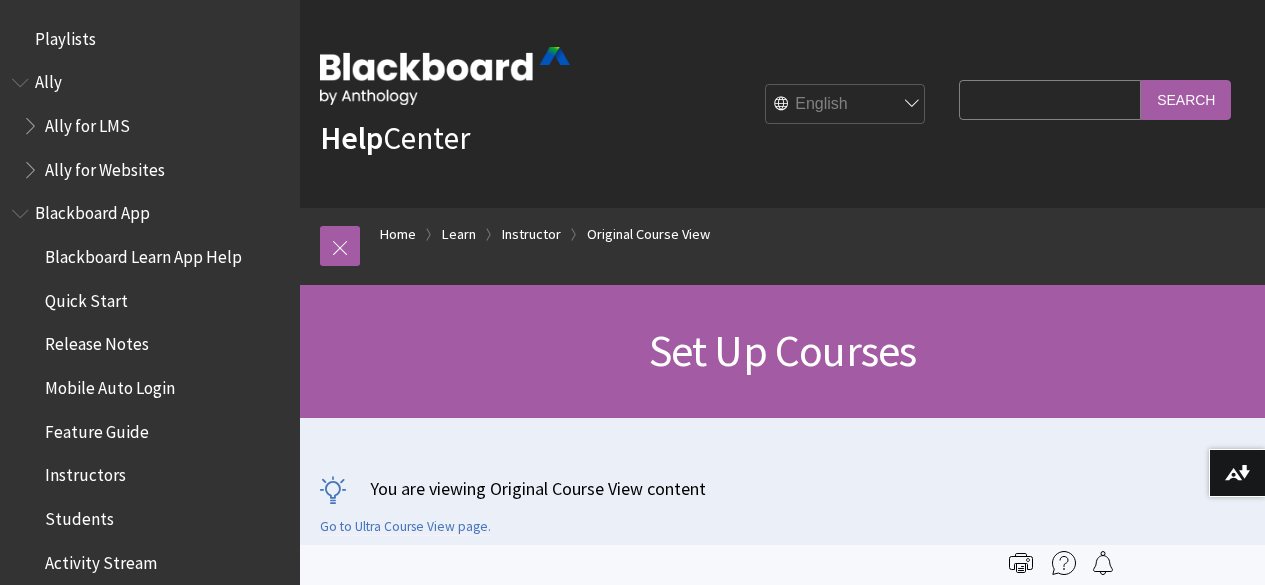 scroll, scrollTop: 0, scrollLeft: 0, axis: both 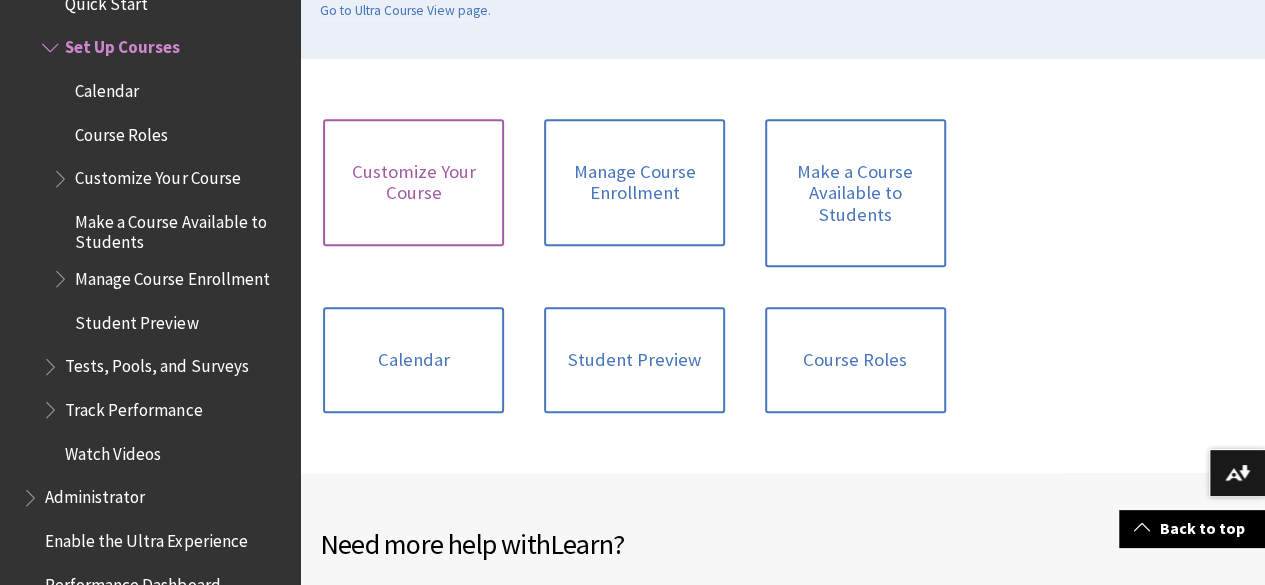 click on "Customize Your Course" at bounding box center [413, 182] 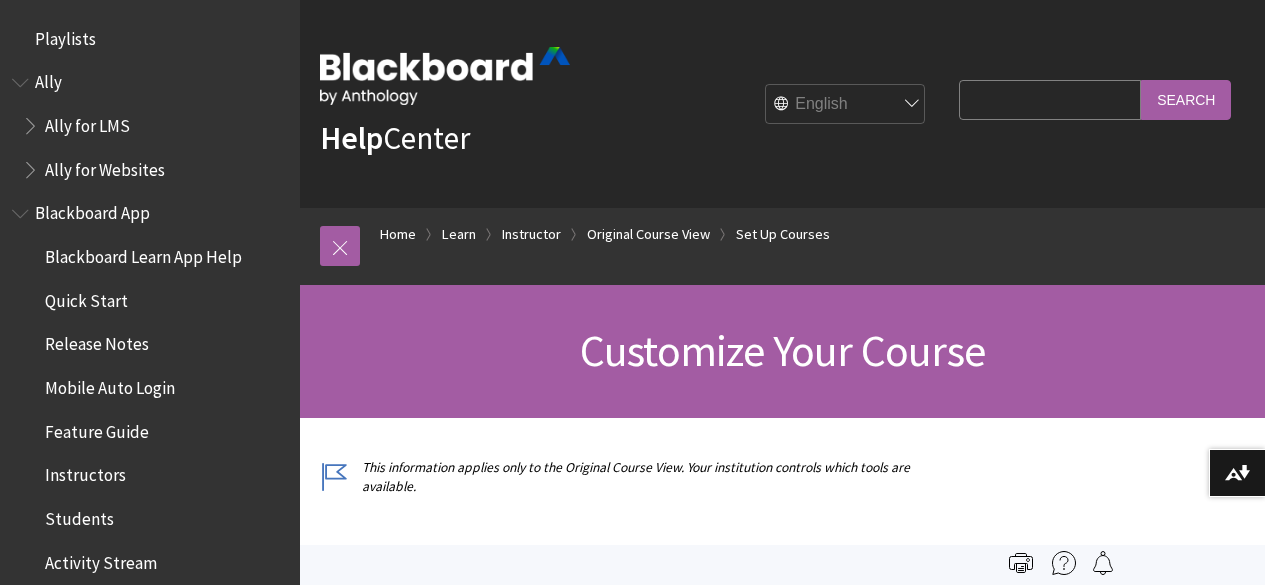 scroll, scrollTop: 0, scrollLeft: 0, axis: both 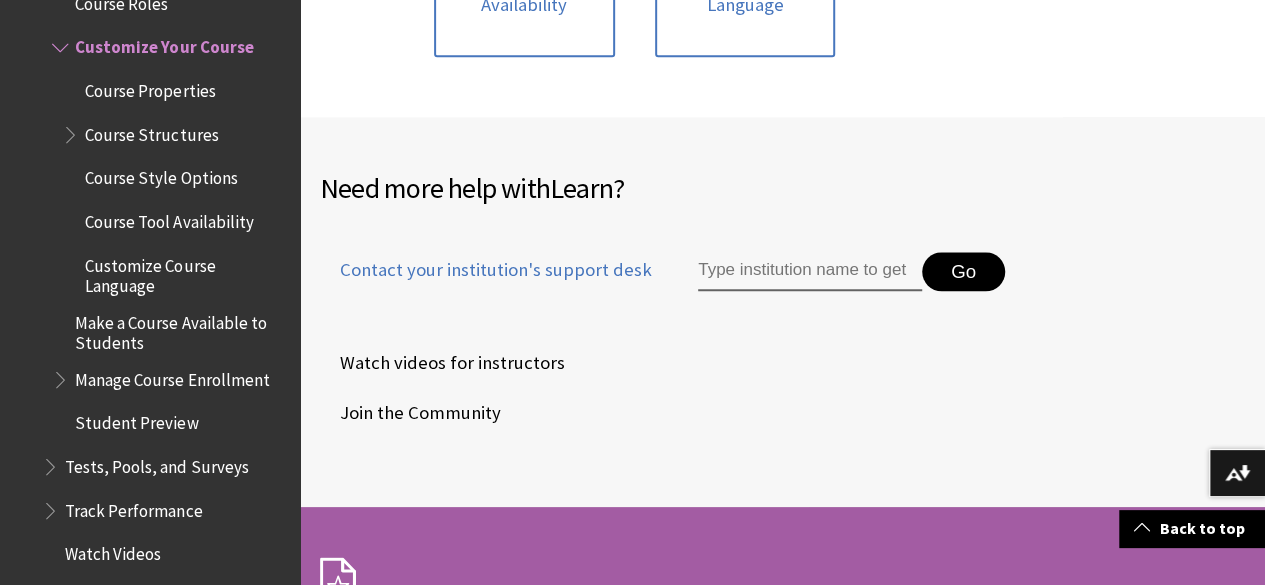 click on "Watch videos for instructors" at bounding box center [442, 363] 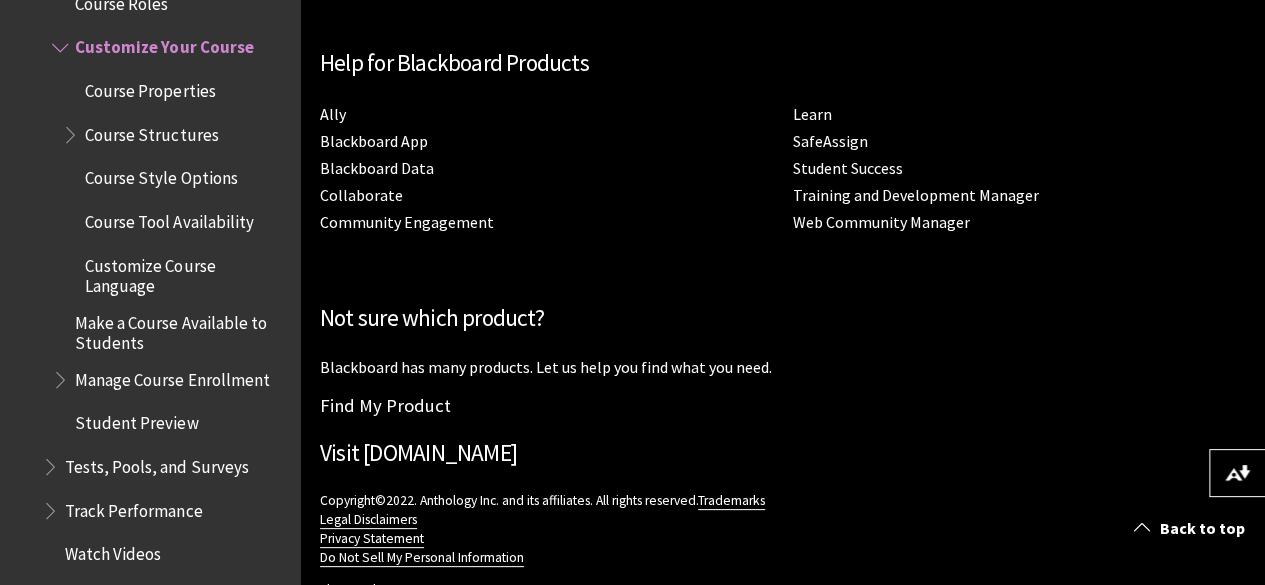 scroll, scrollTop: 1961, scrollLeft: 0, axis: vertical 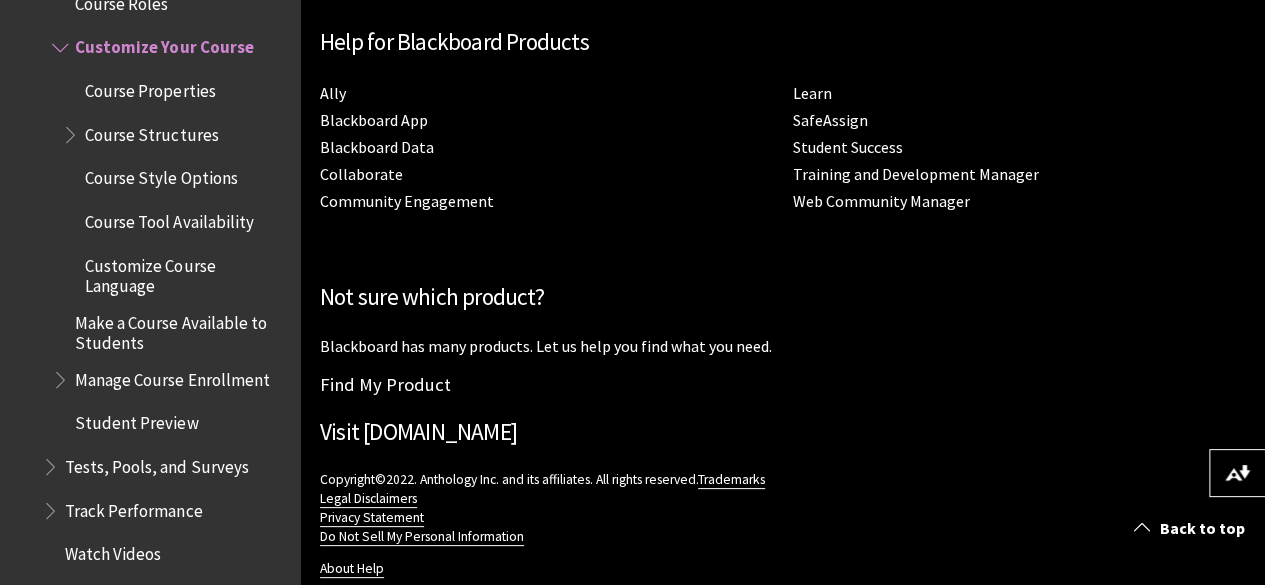 click on "Make a Course Available to Students" at bounding box center [180, 329] 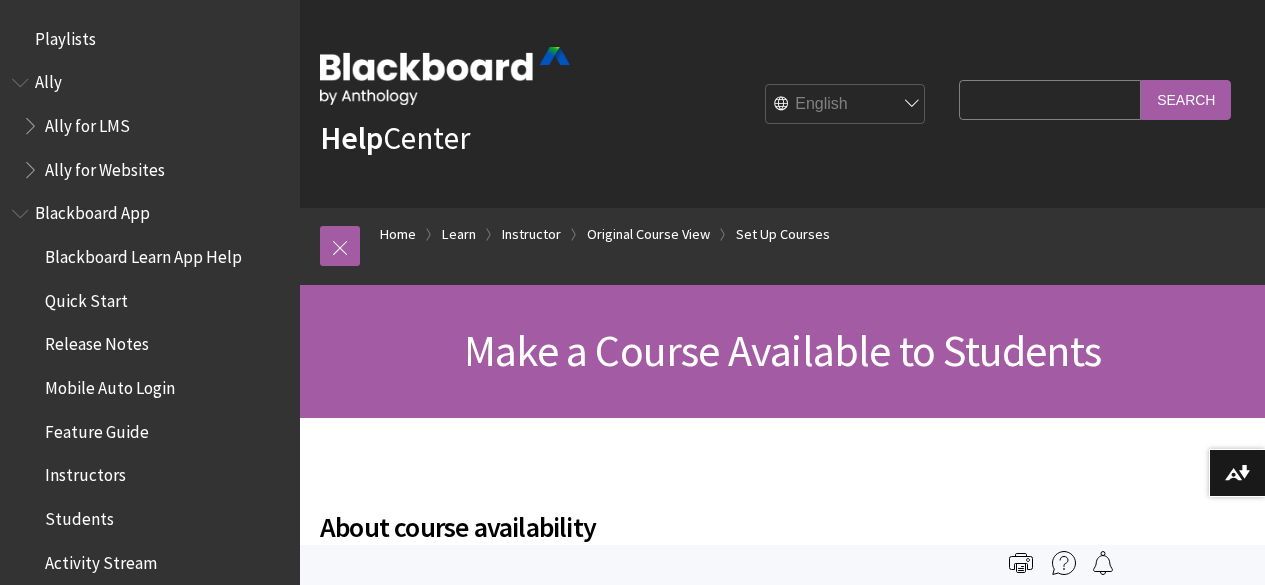 scroll, scrollTop: 0, scrollLeft: 0, axis: both 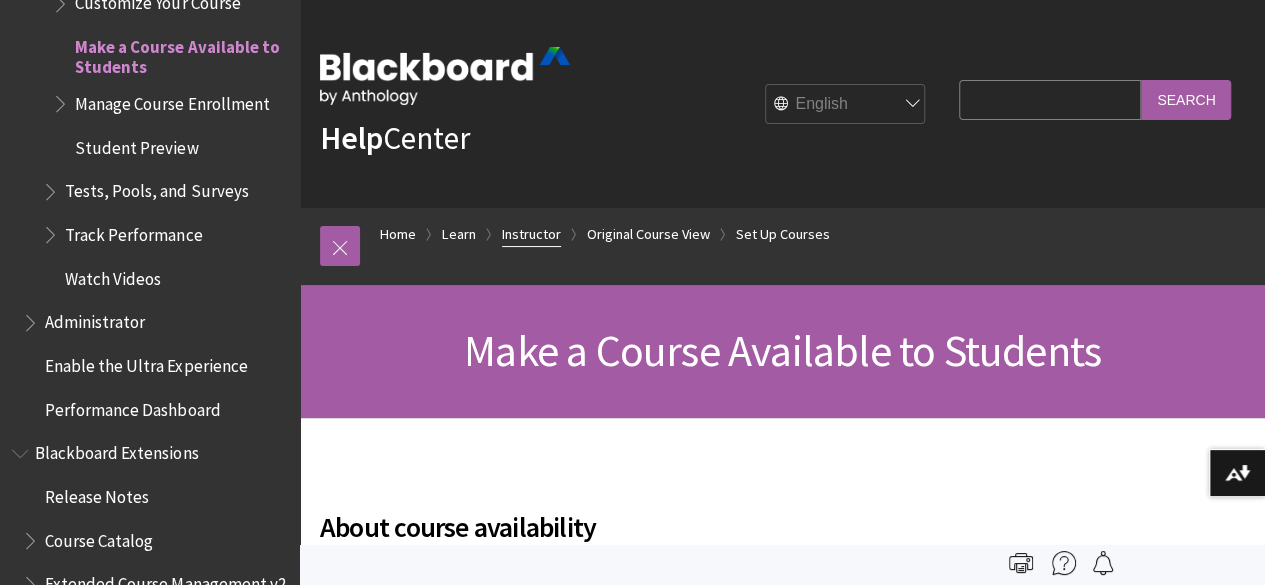 click on "Instructor" at bounding box center [531, 234] 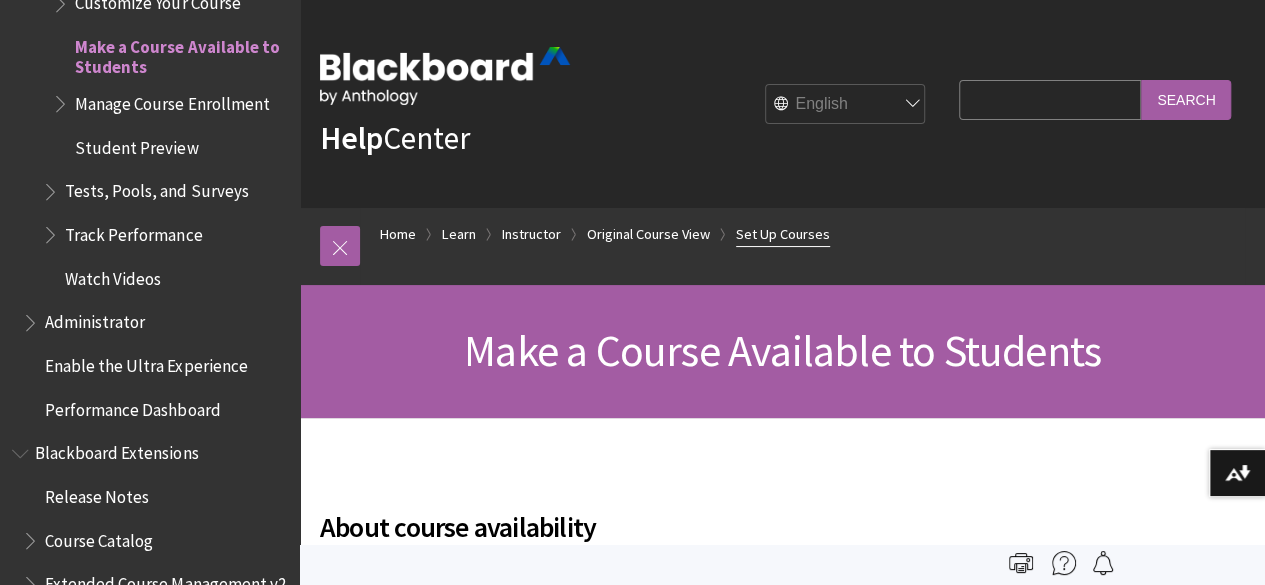 click on "Set Up Courses" at bounding box center (783, 234) 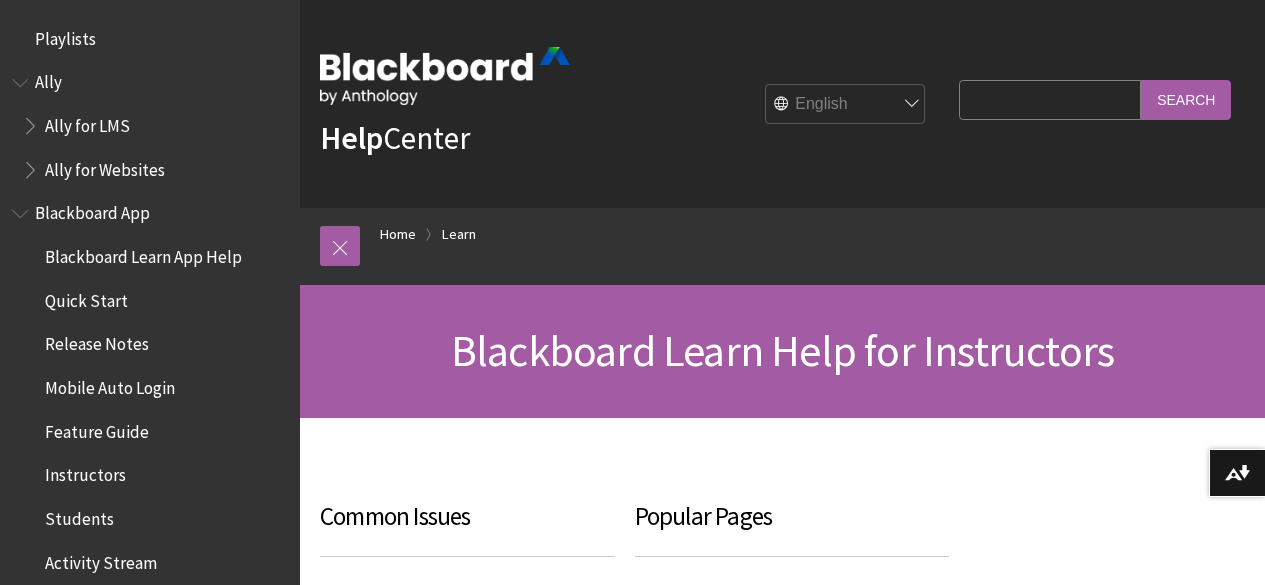 scroll, scrollTop: 0, scrollLeft: 0, axis: both 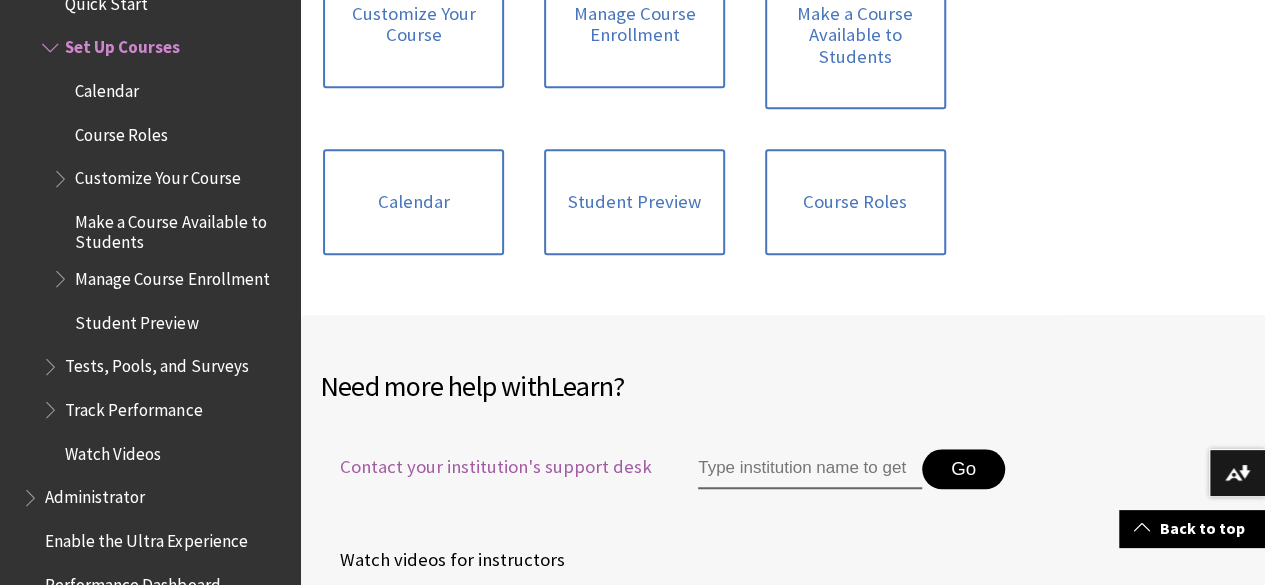 click on "Contact your institution's support desk" at bounding box center (486, 467) 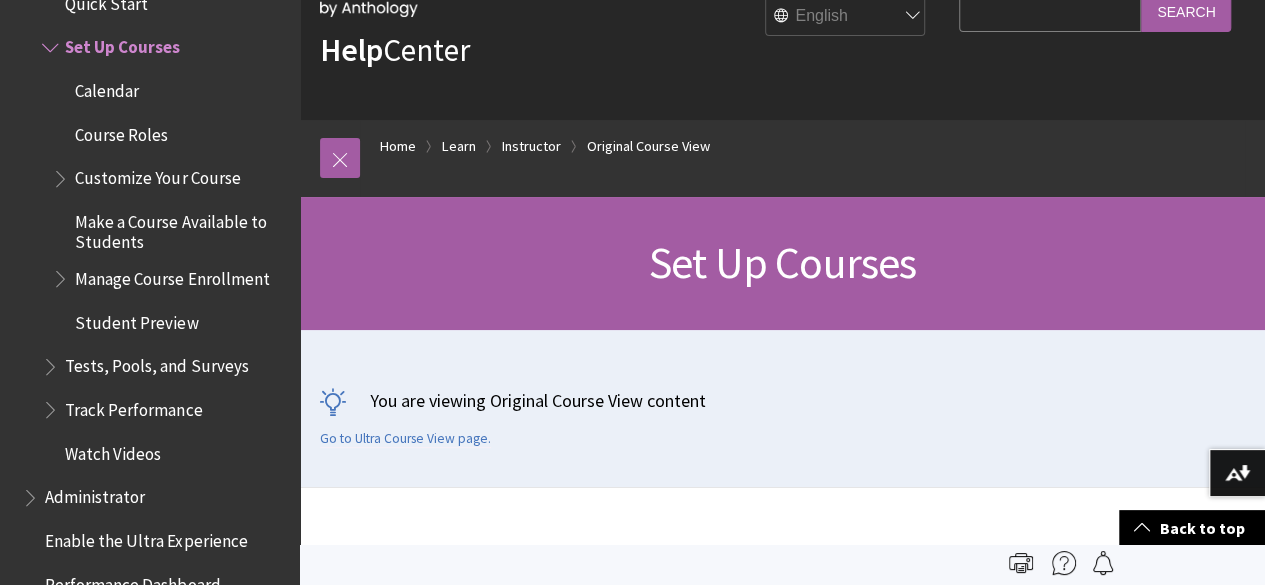 scroll, scrollTop: 0, scrollLeft: 0, axis: both 